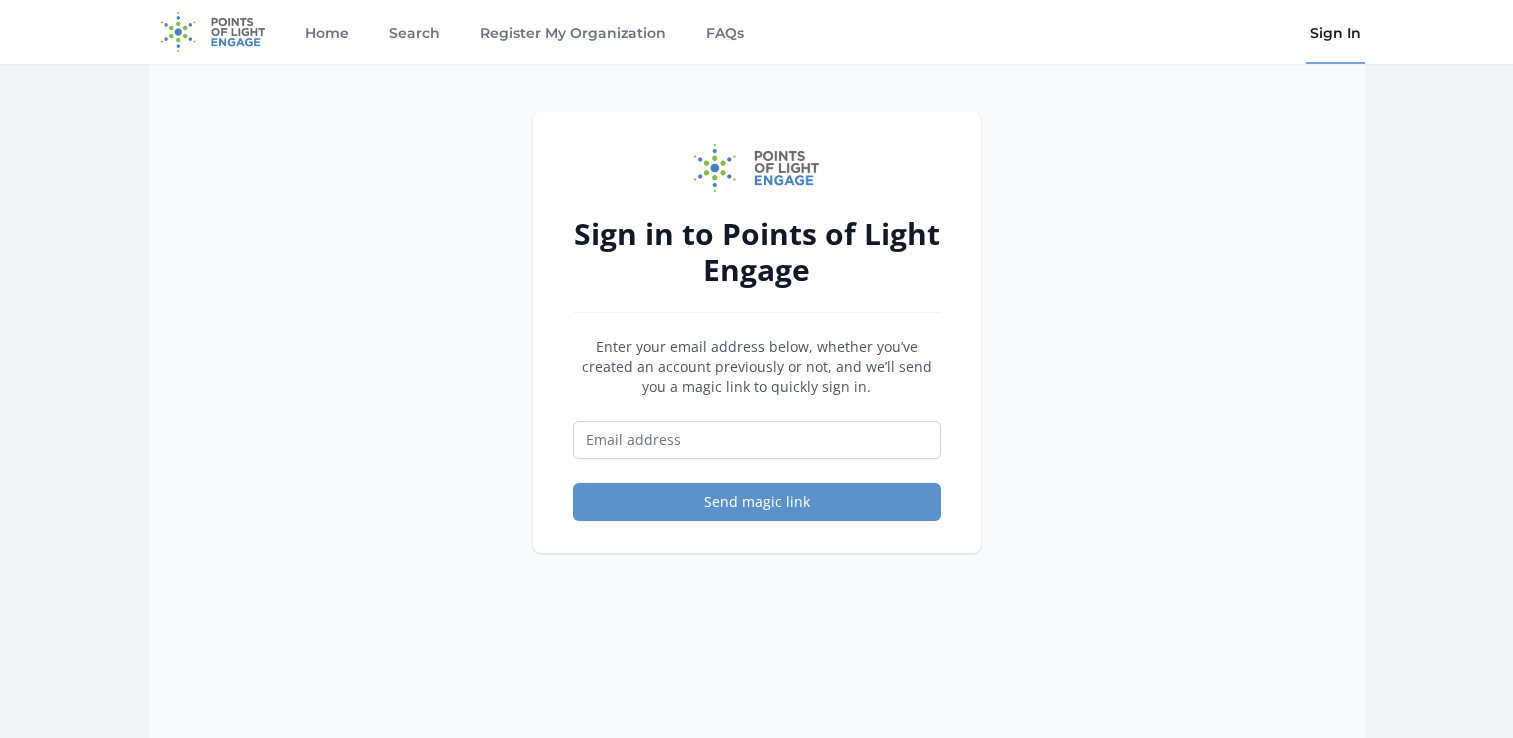 scroll, scrollTop: 0, scrollLeft: 0, axis: both 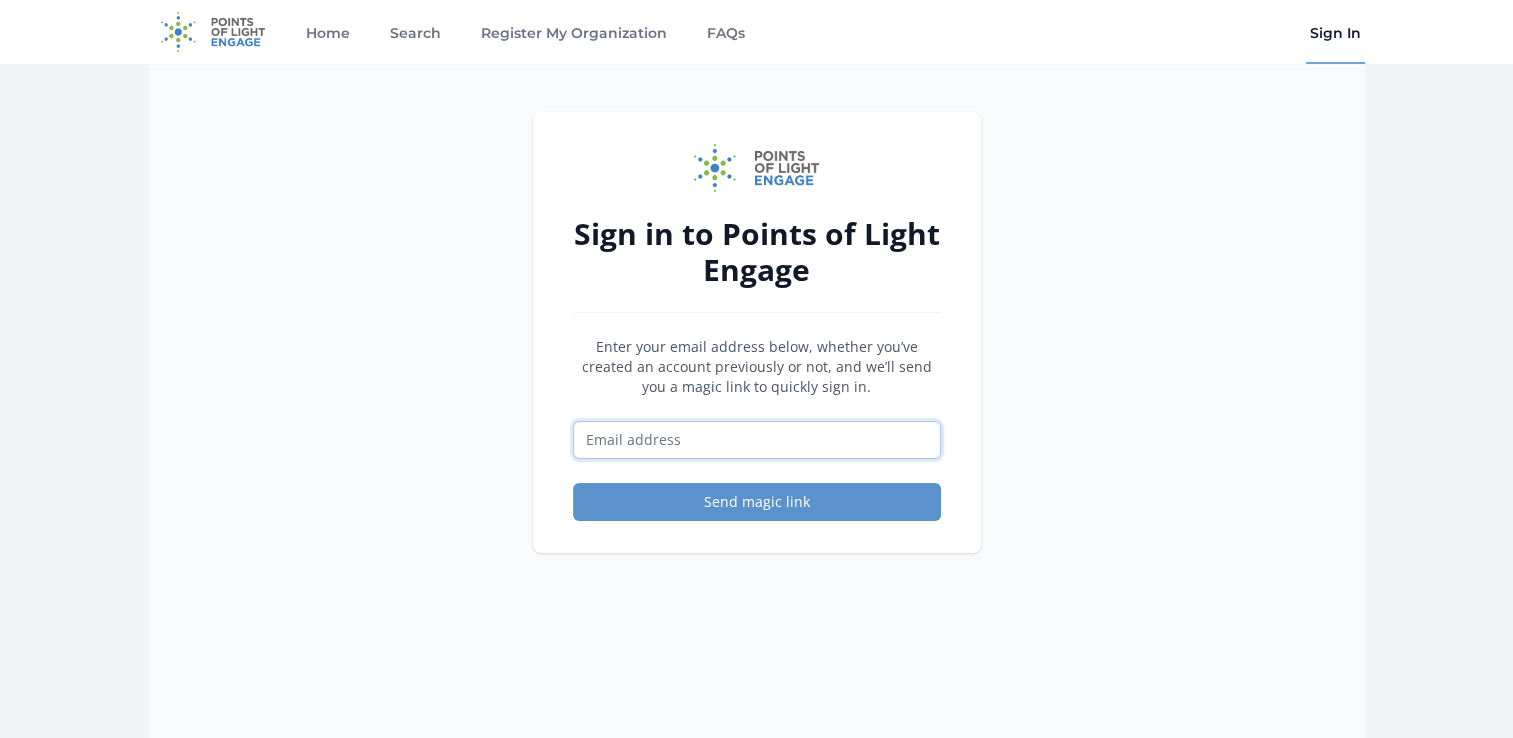 click at bounding box center [757, 440] 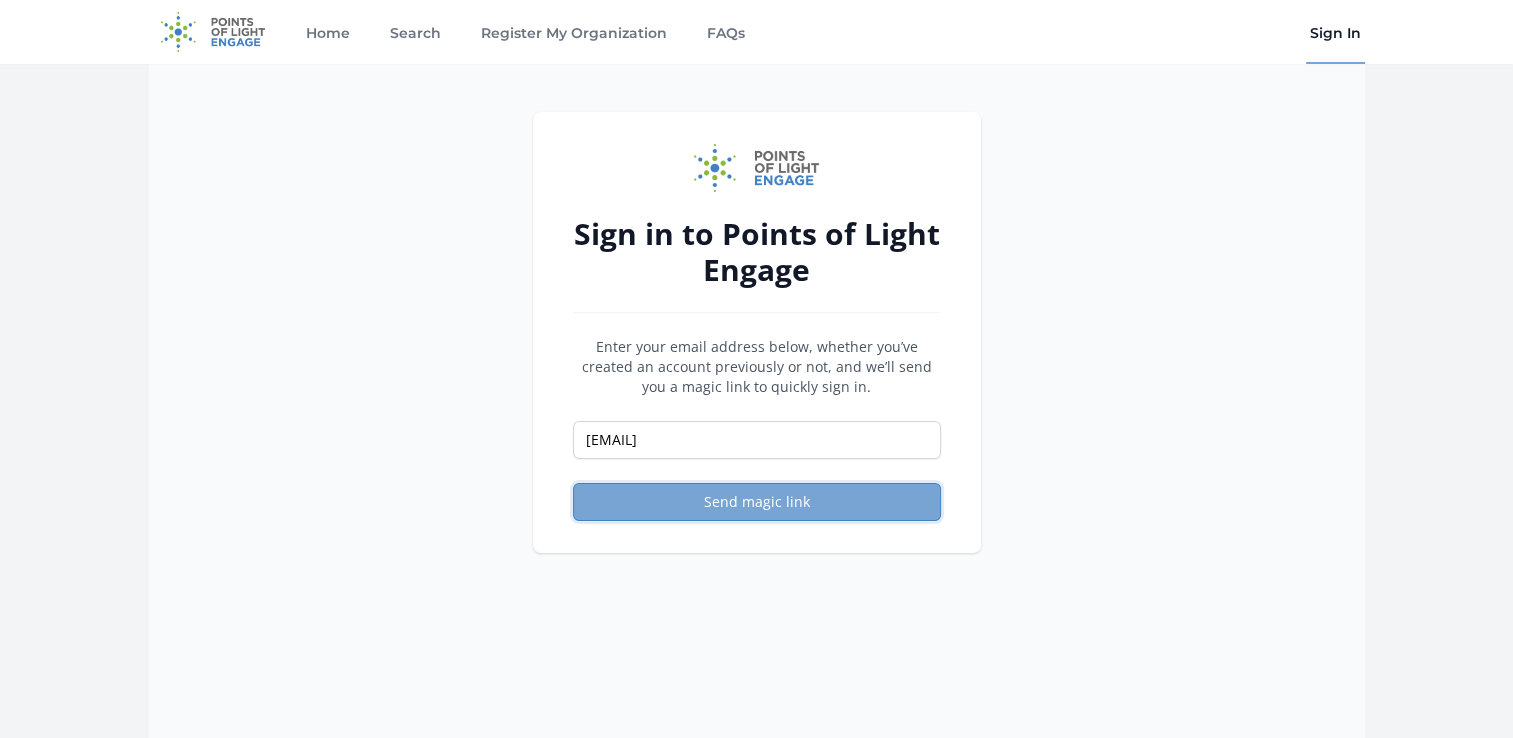 click on "Send magic link" at bounding box center (757, 502) 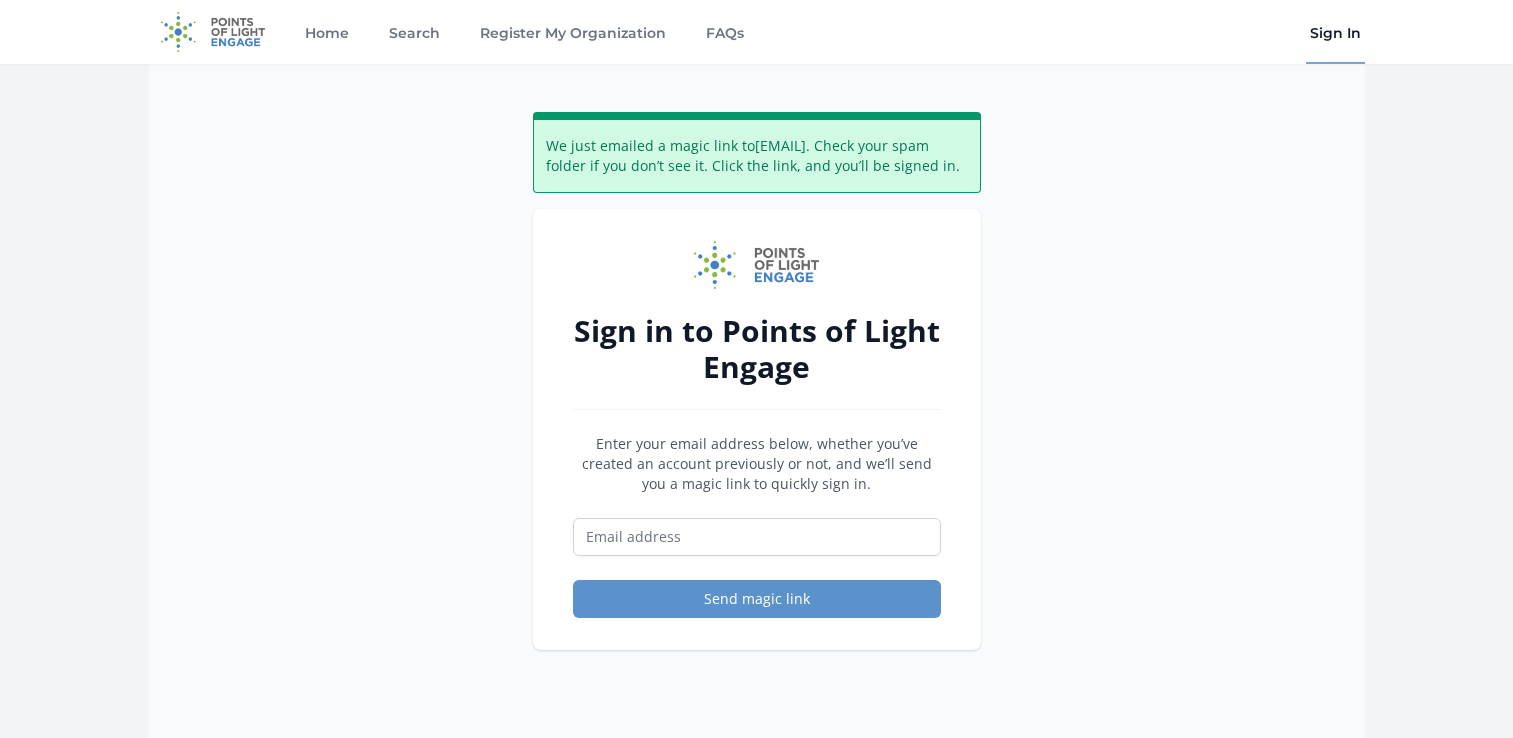 scroll, scrollTop: 0, scrollLeft: 0, axis: both 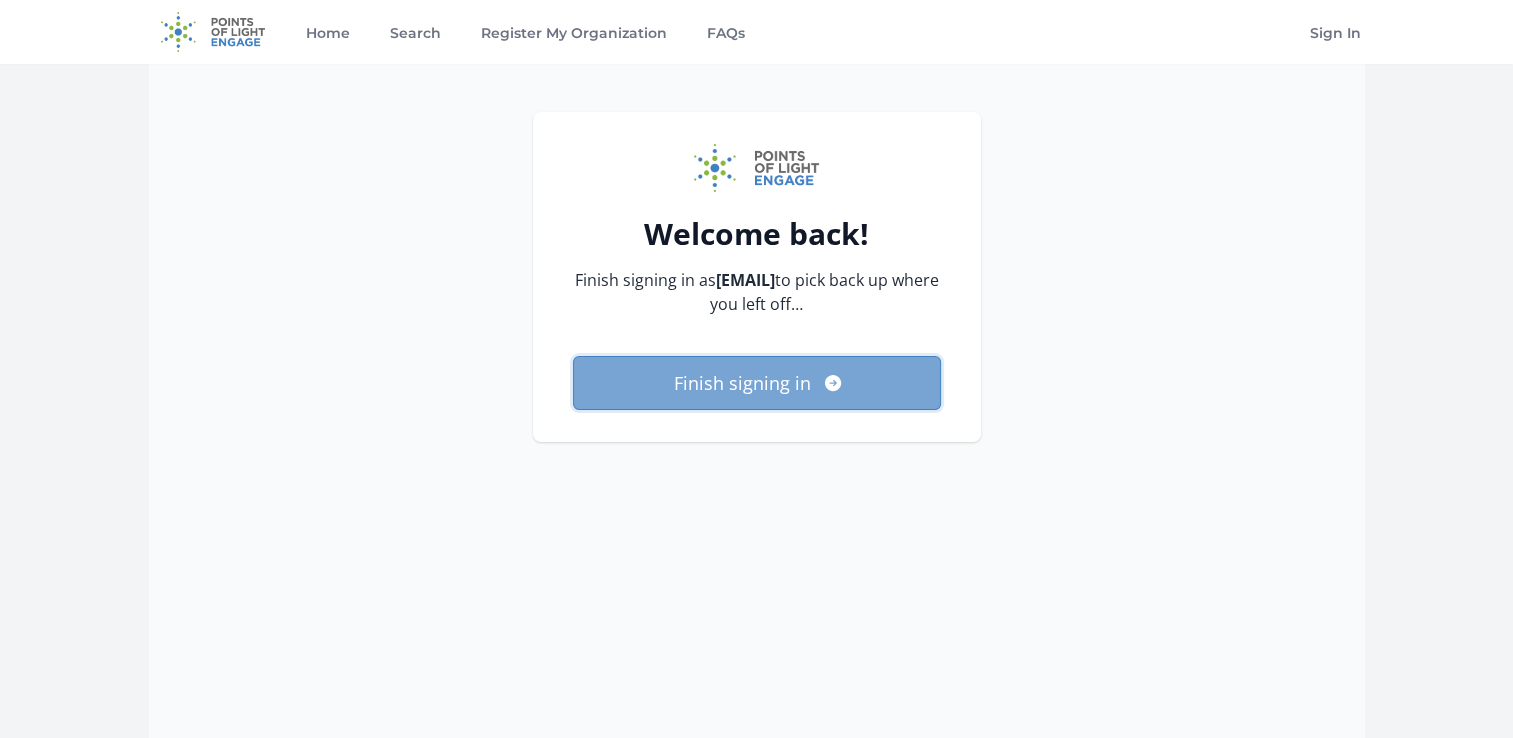 click on "Finish signing in" at bounding box center [757, 383] 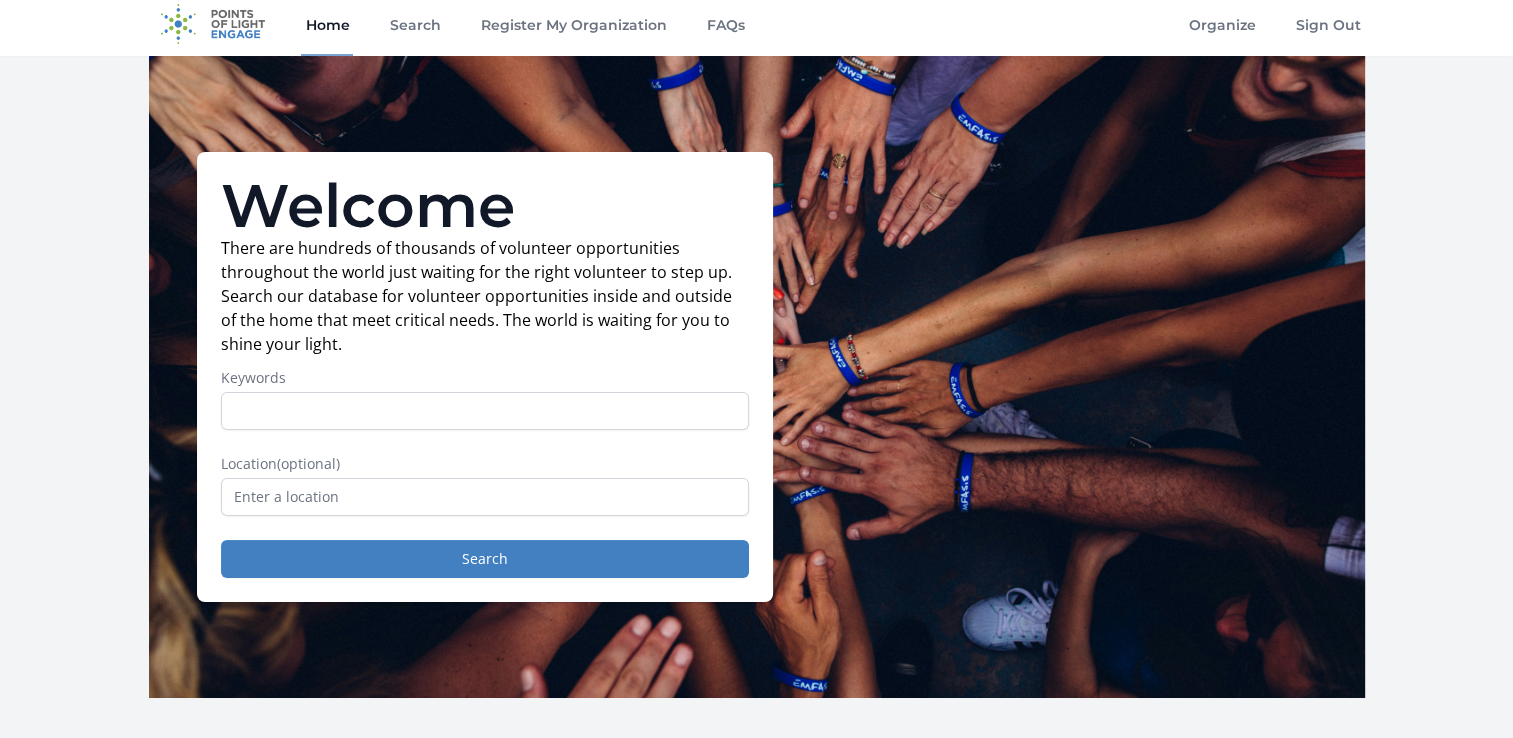 scroll, scrollTop: 0, scrollLeft: 0, axis: both 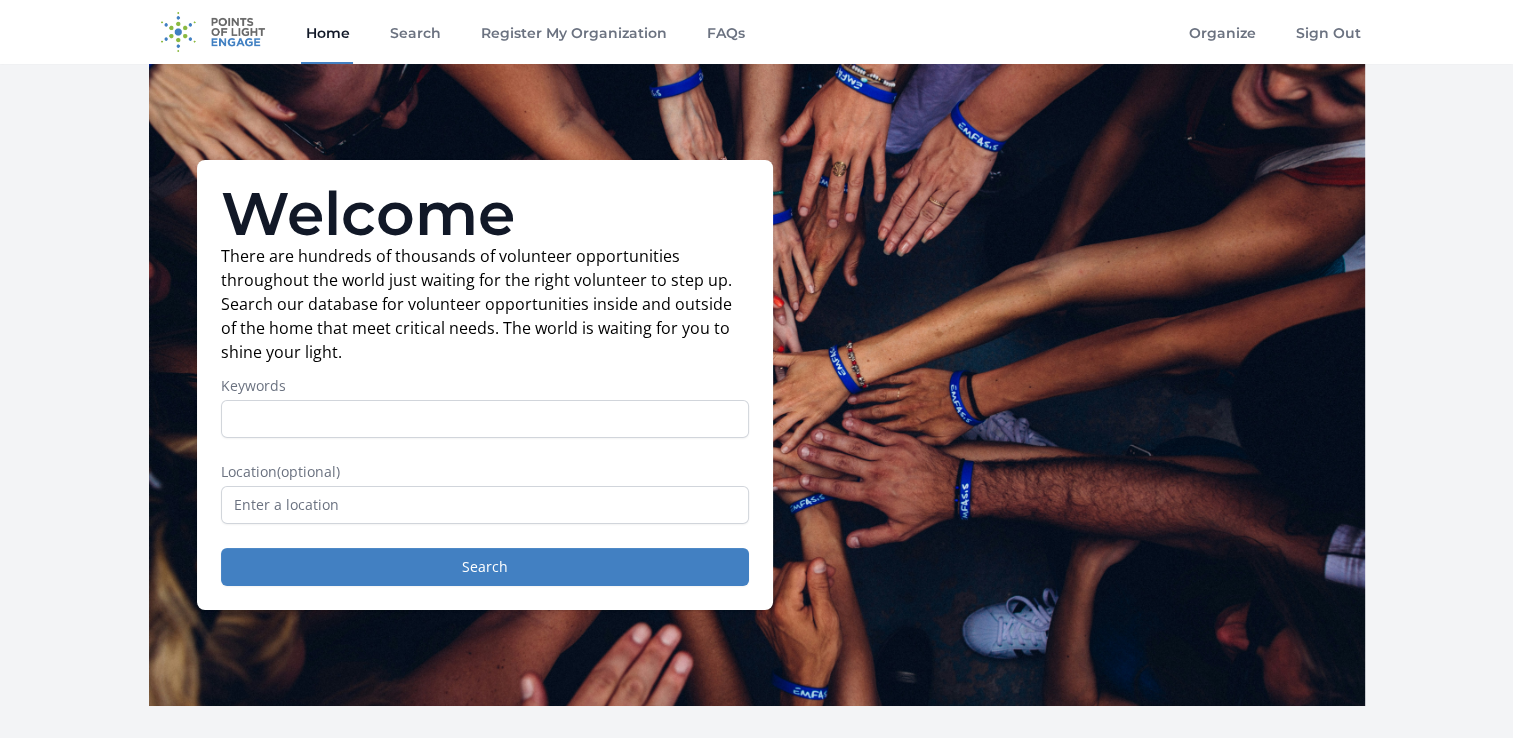 click on "Home" at bounding box center (327, 32) 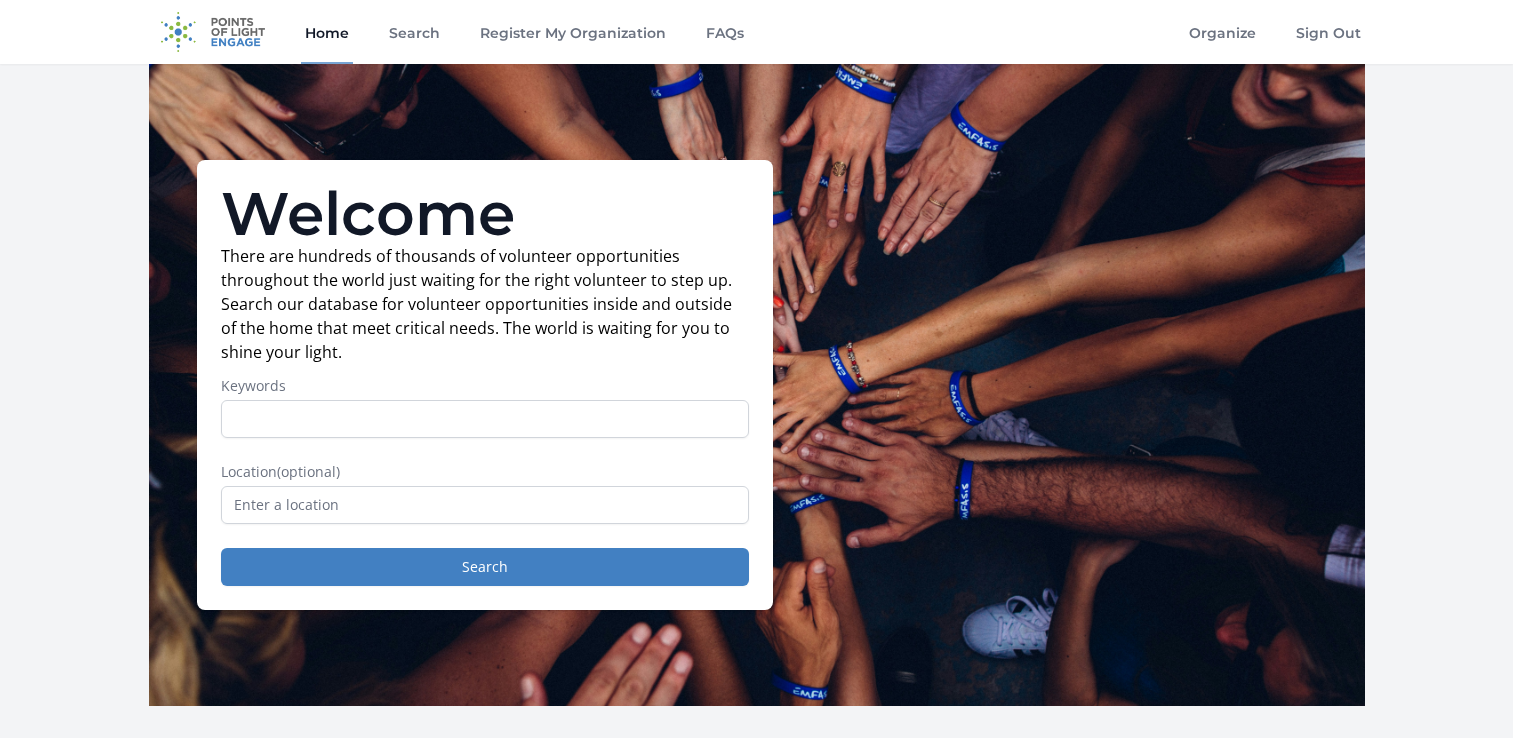 scroll, scrollTop: 0, scrollLeft: 0, axis: both 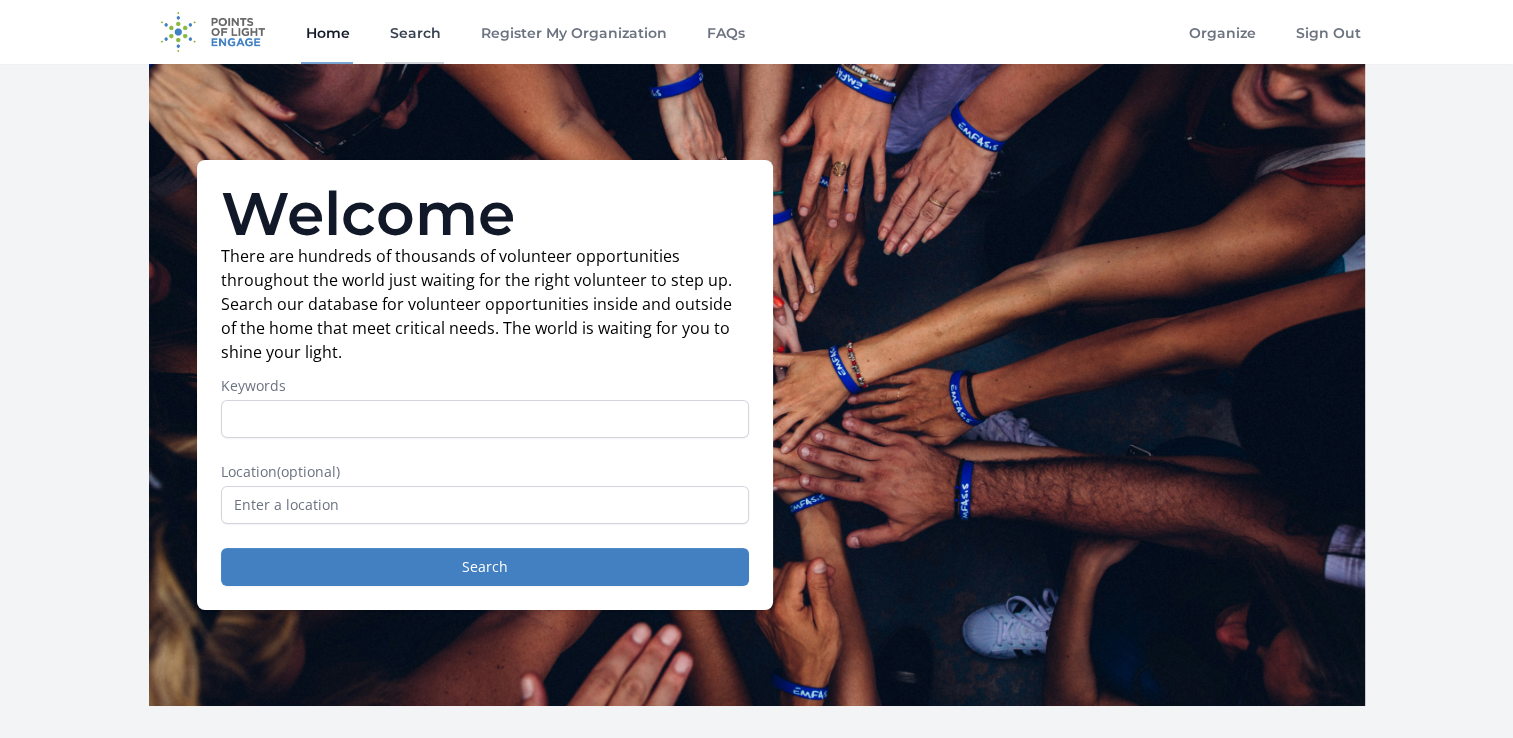 click on "Search" at bounding box center [414, 32] 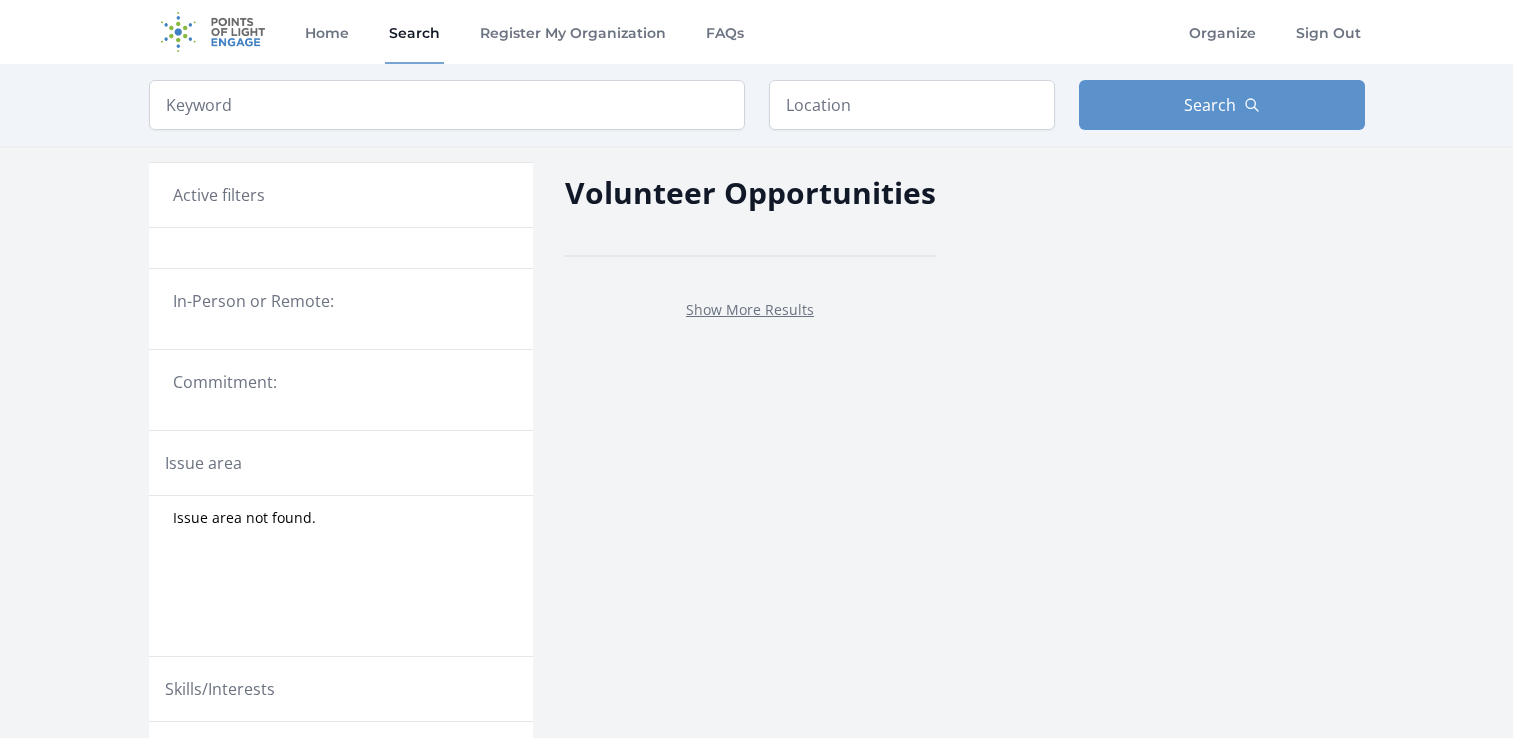 scroll, scrollTop: 0, scrollLeft: 0, axis: both 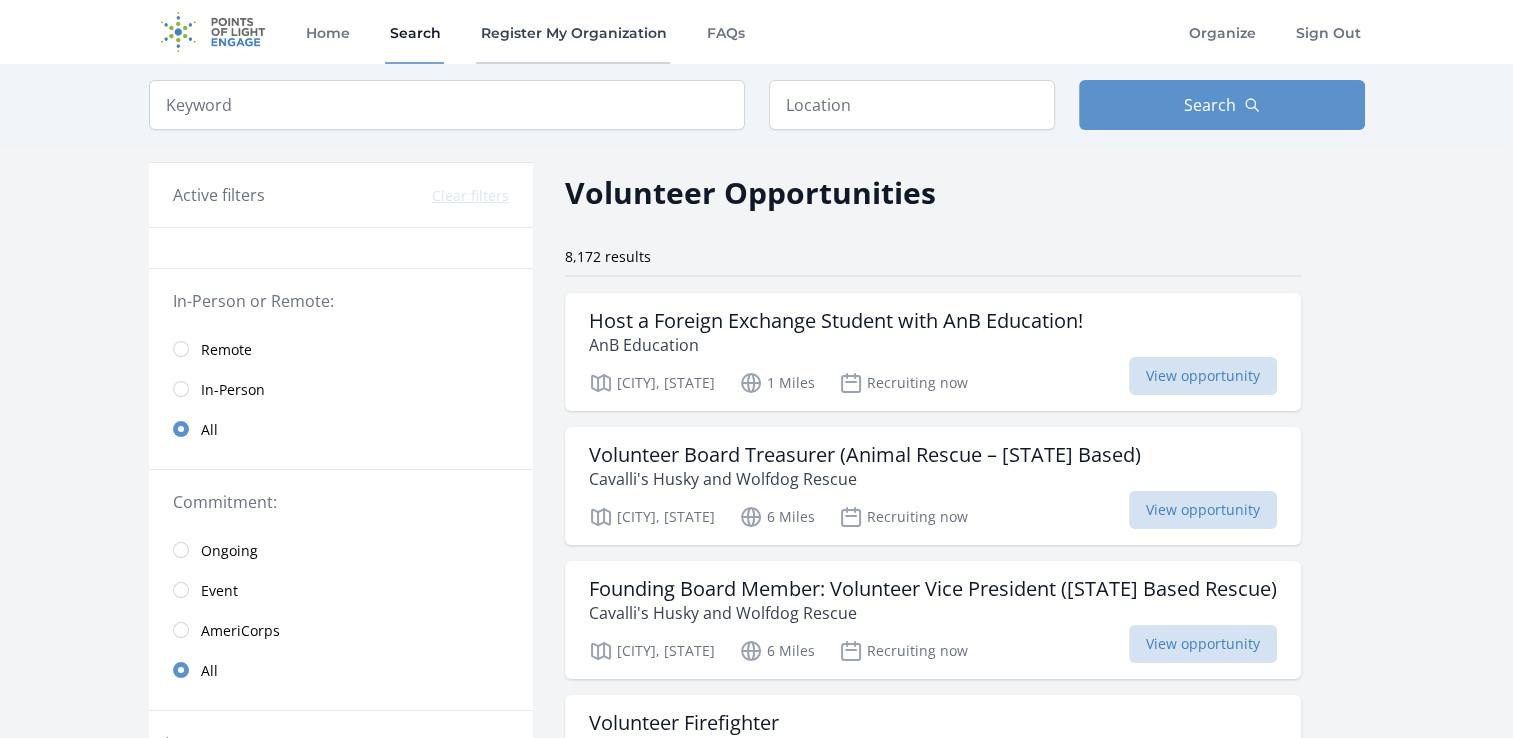 click on "Register My Organization" at bounding box center [573, 32] 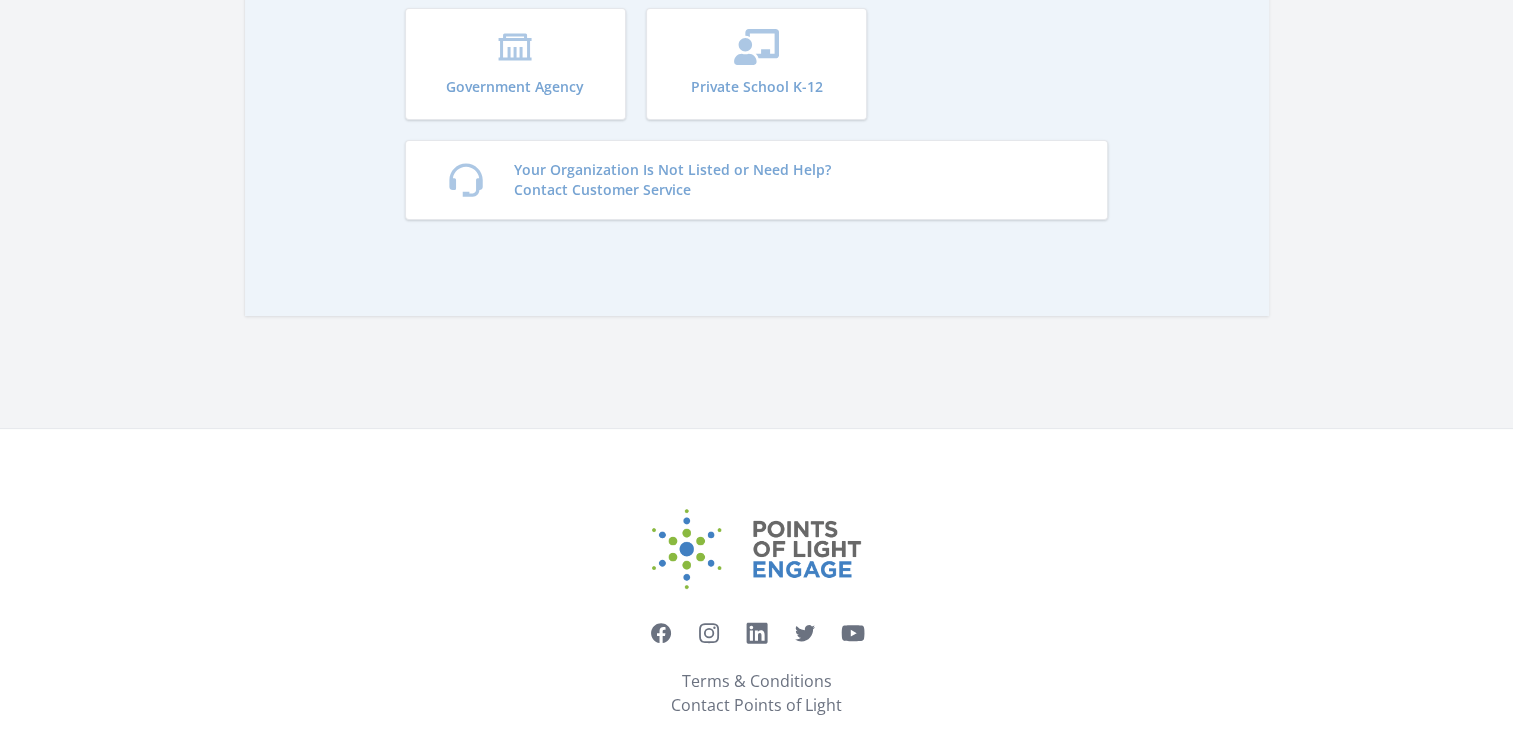 scroll, scrollTop: 0, scrollLeft: 0, axis: both 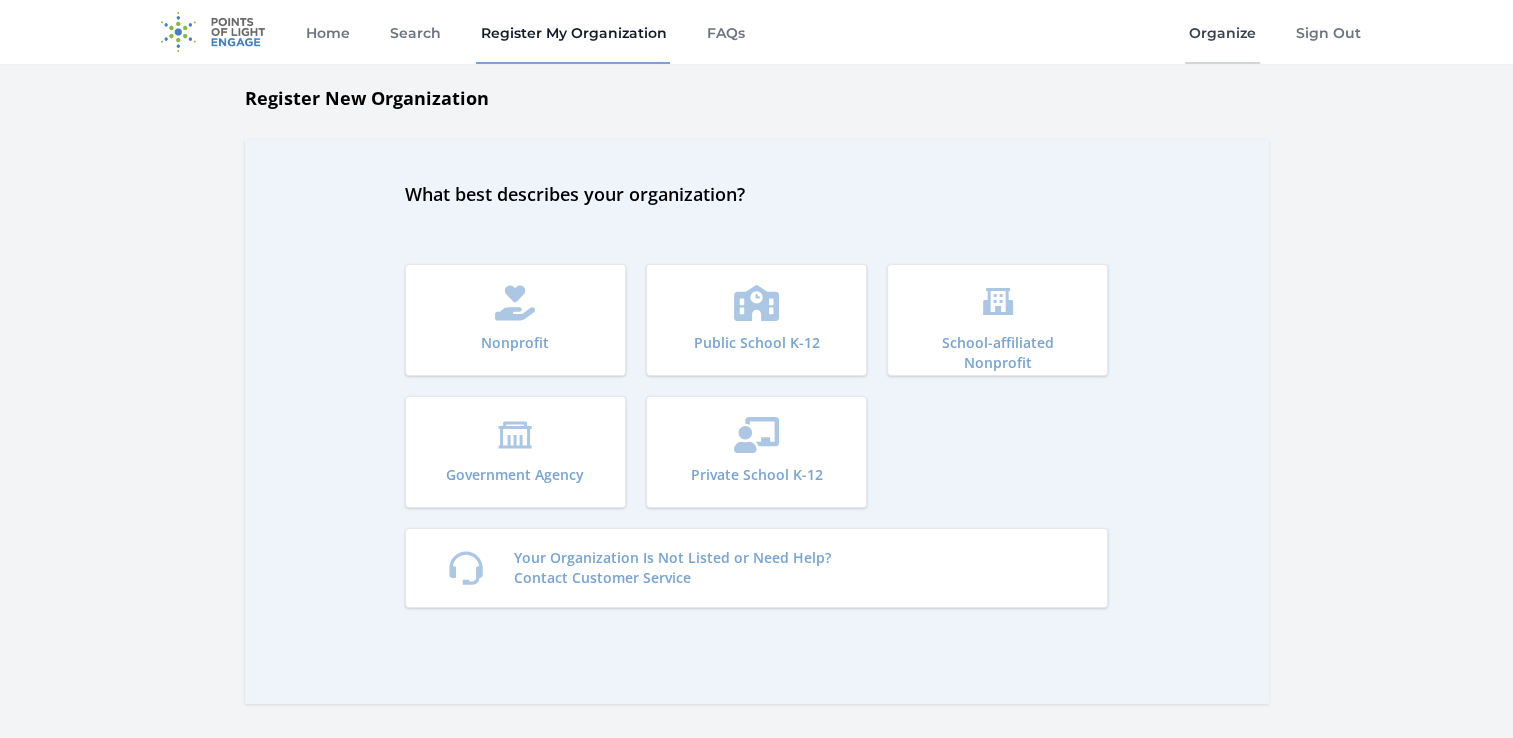 click on "Organize" at bounding box center (1222, 32) 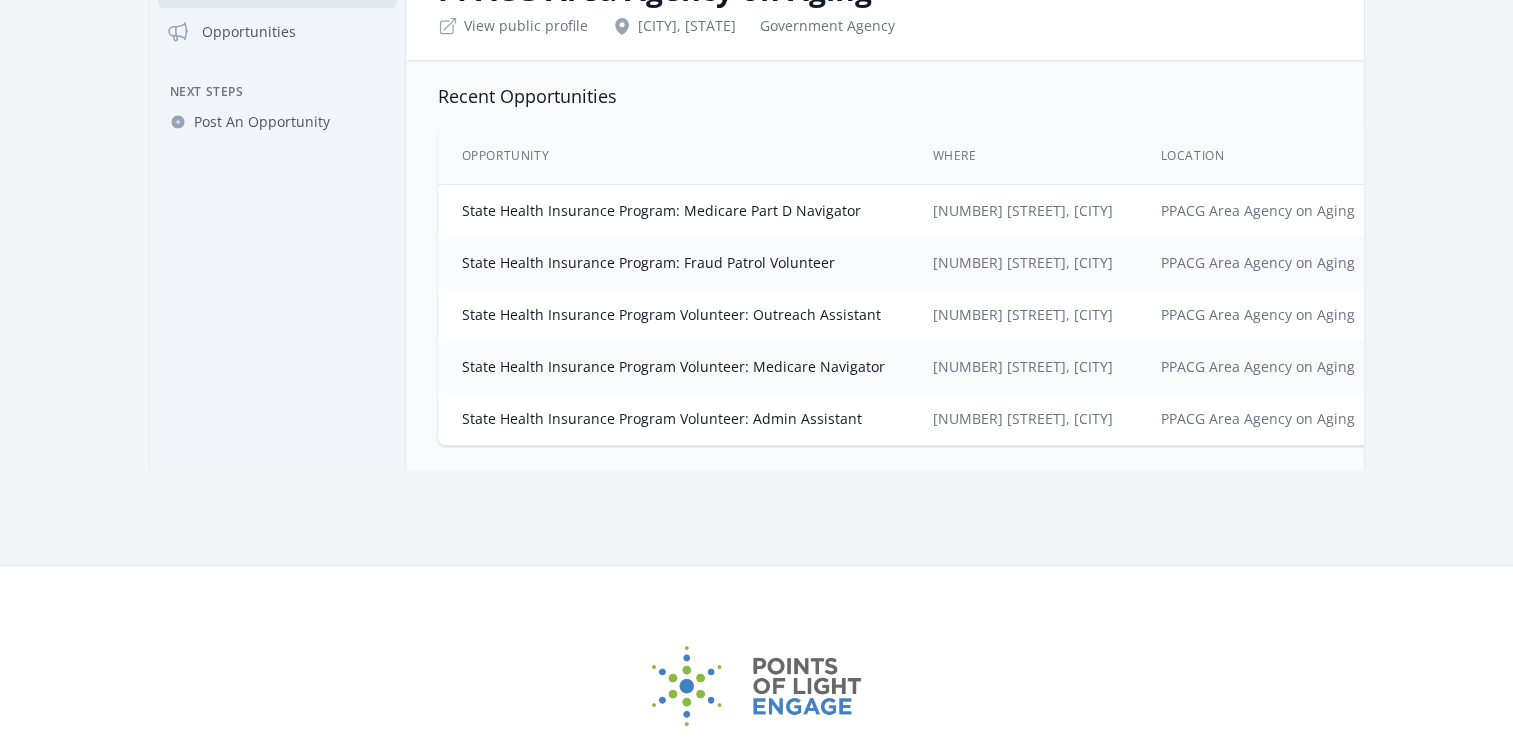 scroll, scrollTop: 0, scrollLeft: 0, axis: both 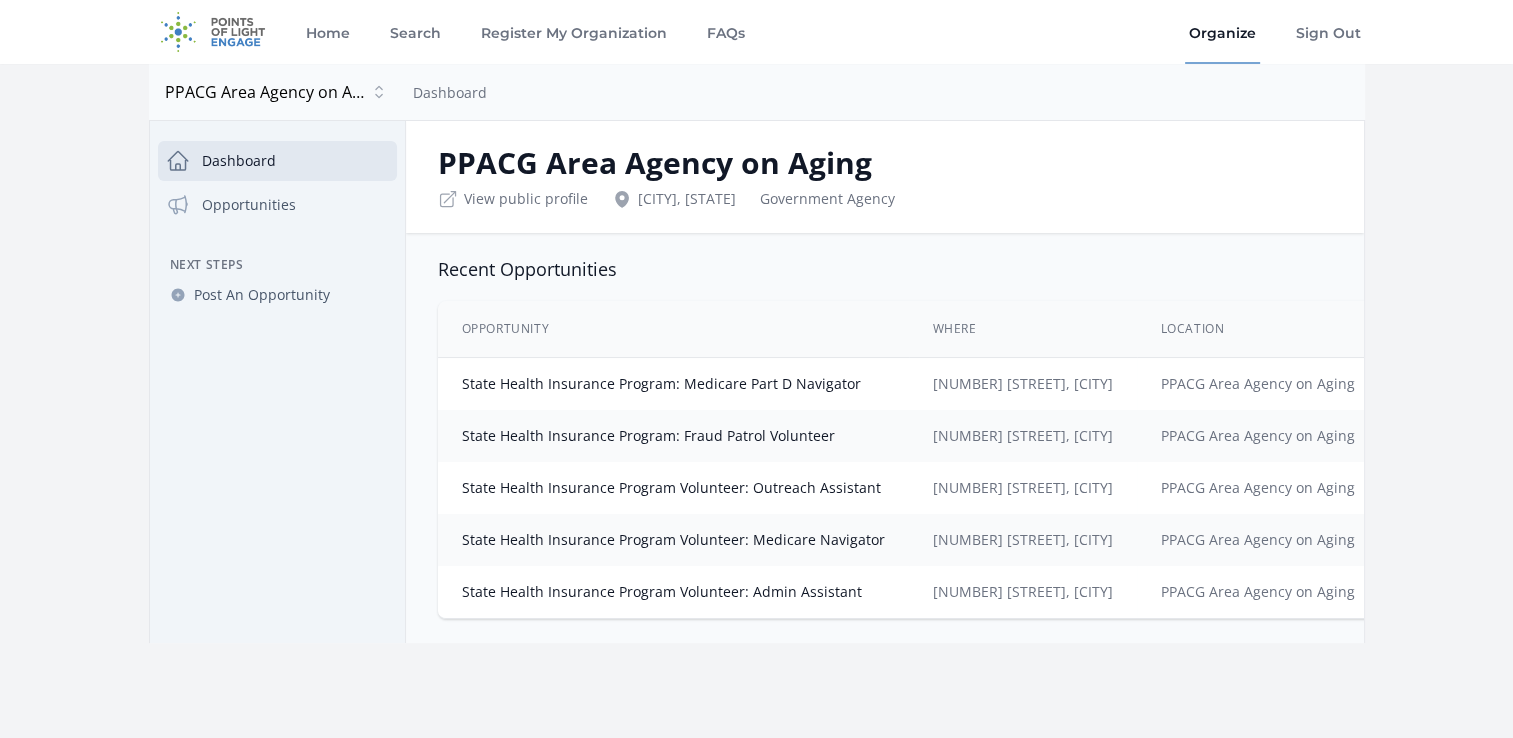 click on "Open sidebar
PPACG Area Agency on Aging
PPACG Area Agency on Aging
Dashboard
Close dialog
PPACG Area Agency on Aging" at bounding box center [756, 353] 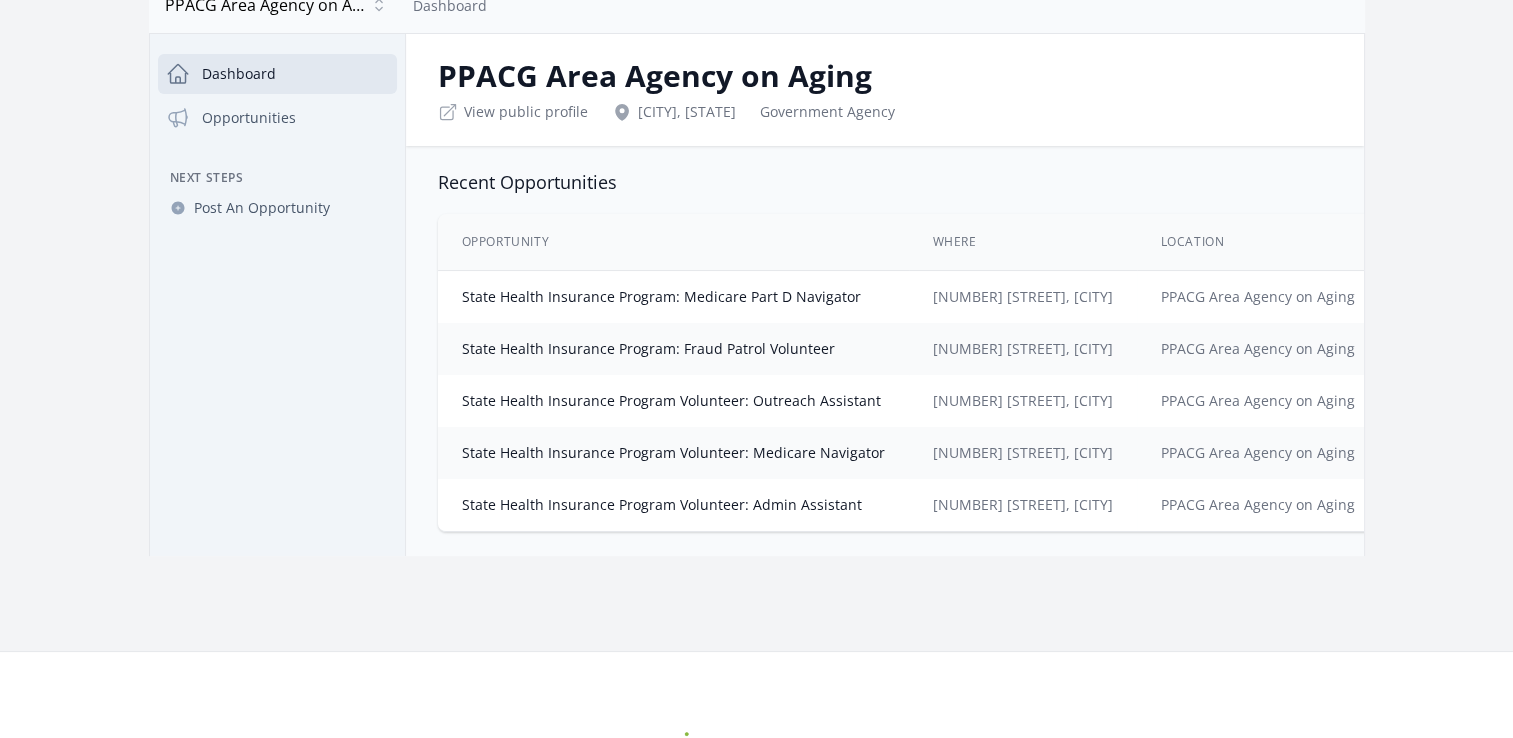 scroll, scrollTop: 88, scrollLeft: 0, axis: vertical 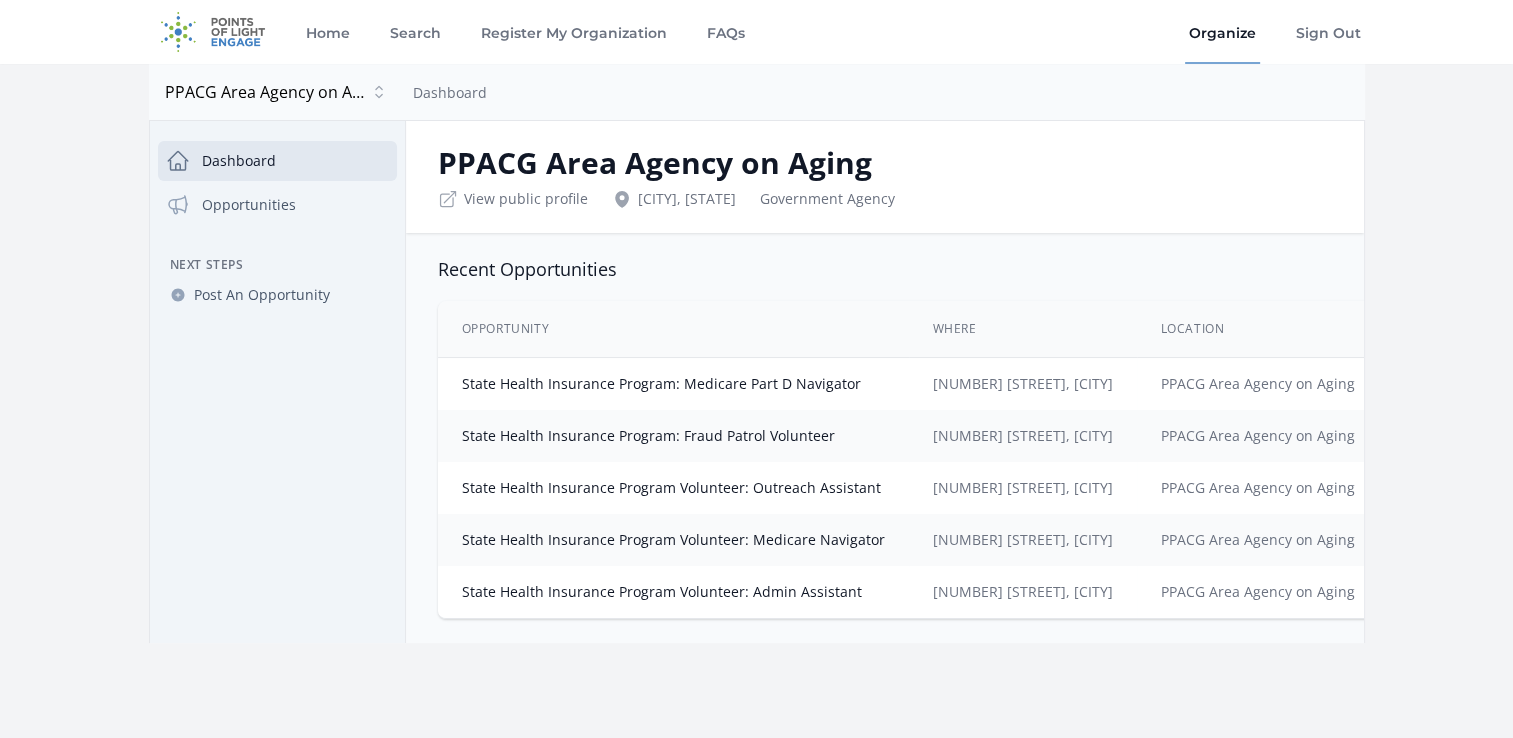 drag, startPoint x: 458, startPoint y: 382, endPoint x: 852, endPoint y: 608, distance: 454.21582 